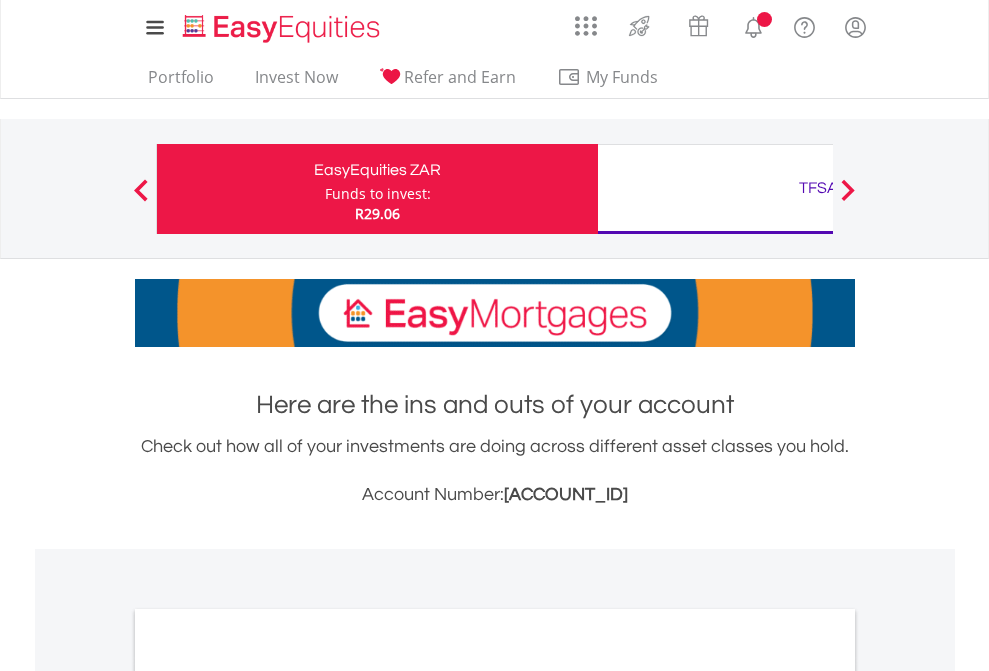 scroll, scrollTop: 0, scrollLeft: 0, axis: both 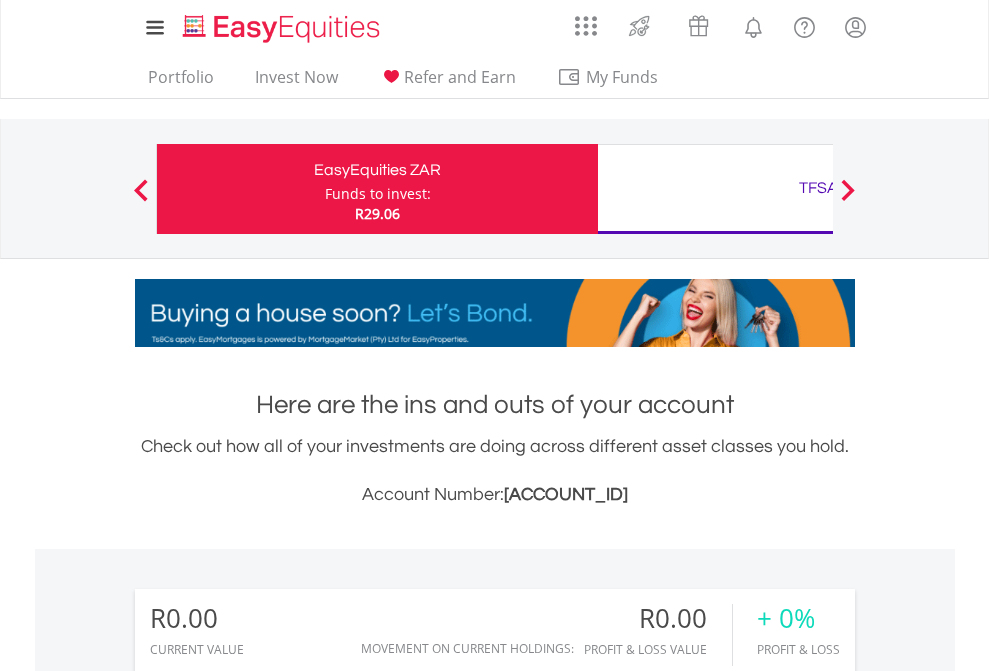 click on "Funds to invest:" at bounding box center (378, 194) 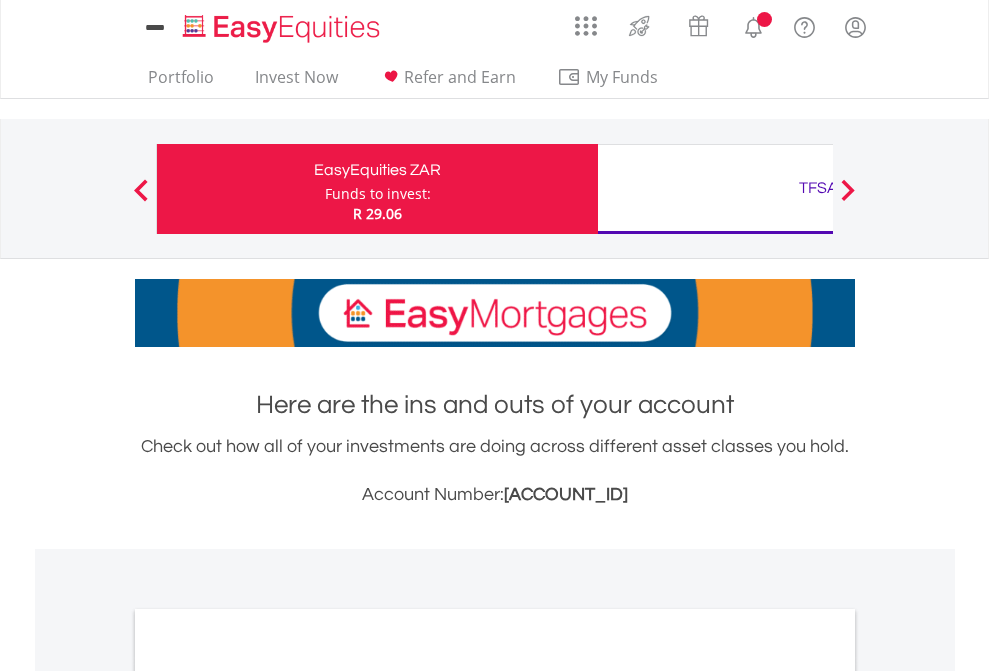 scroll, scrollTop: 0, scrollLeft: 0, axis: both 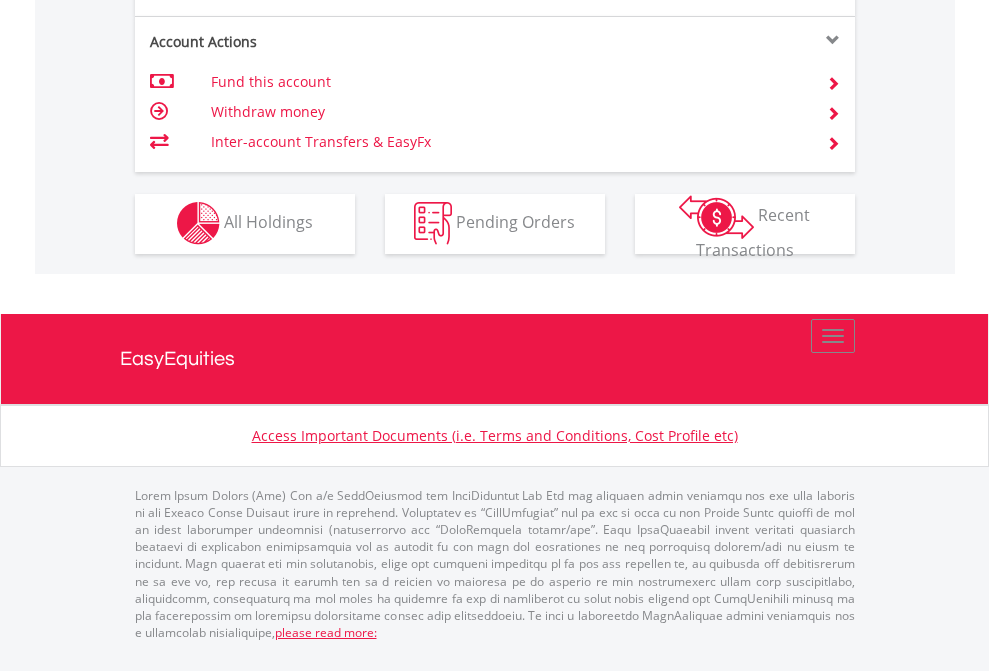 click on "Investment types" at bounding box center [706, -353] 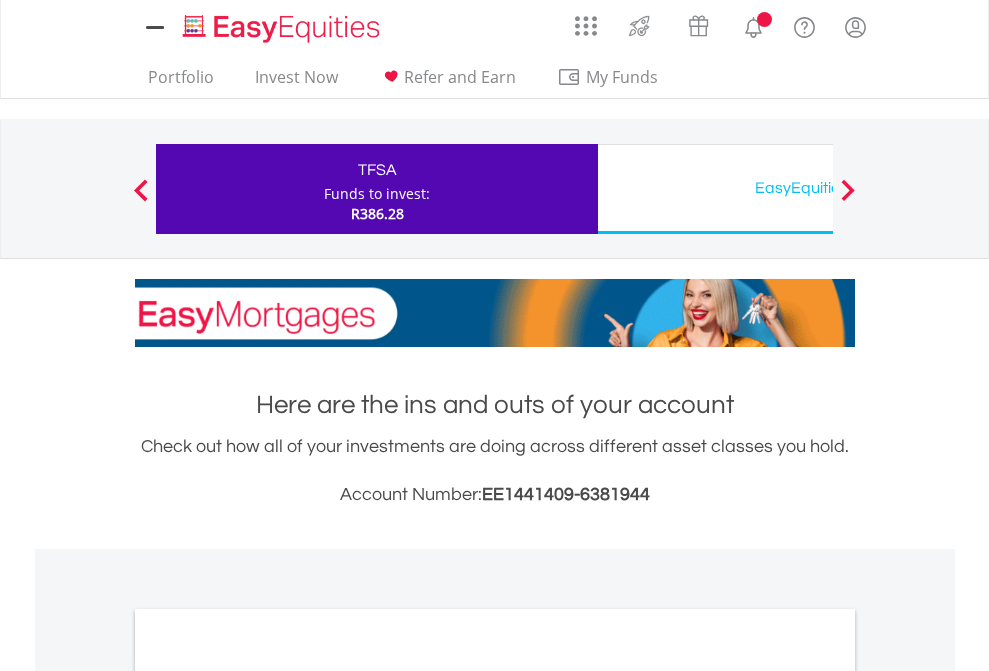 scroll, scrollTop: 0, scrollLeft: 0, axis: both 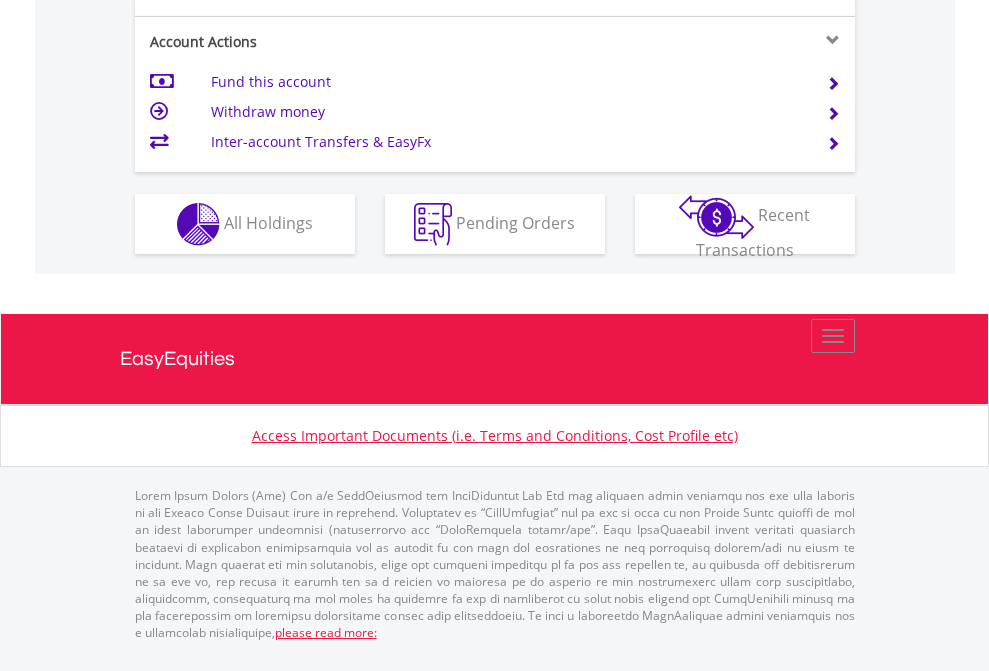 click on "Investment types" at bounding box center (706, -337) 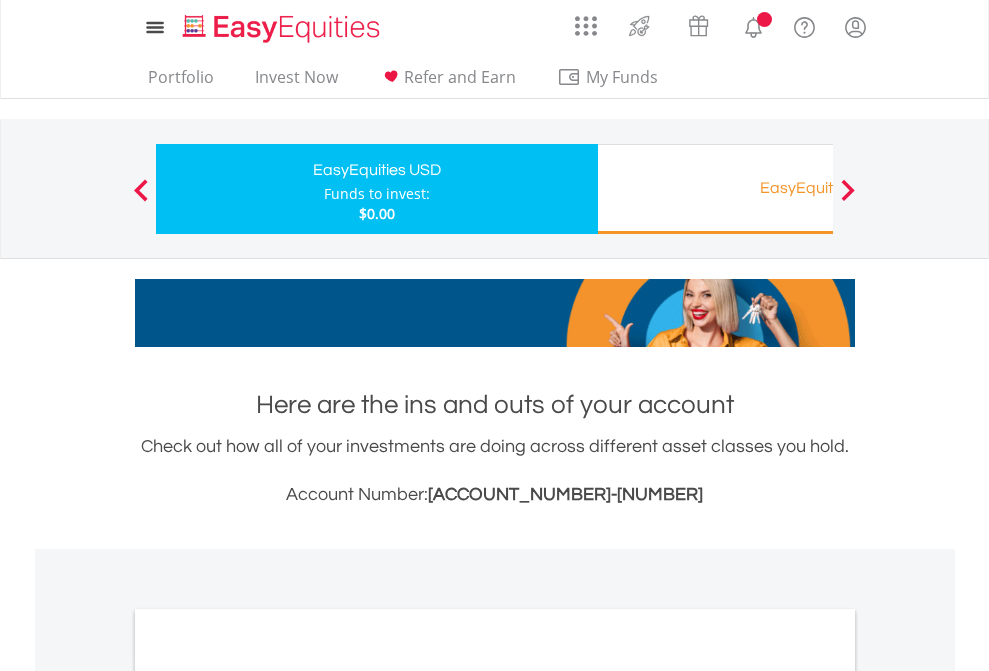 scroll, scrollTop: 0, scrollLeft: 0, axis: both 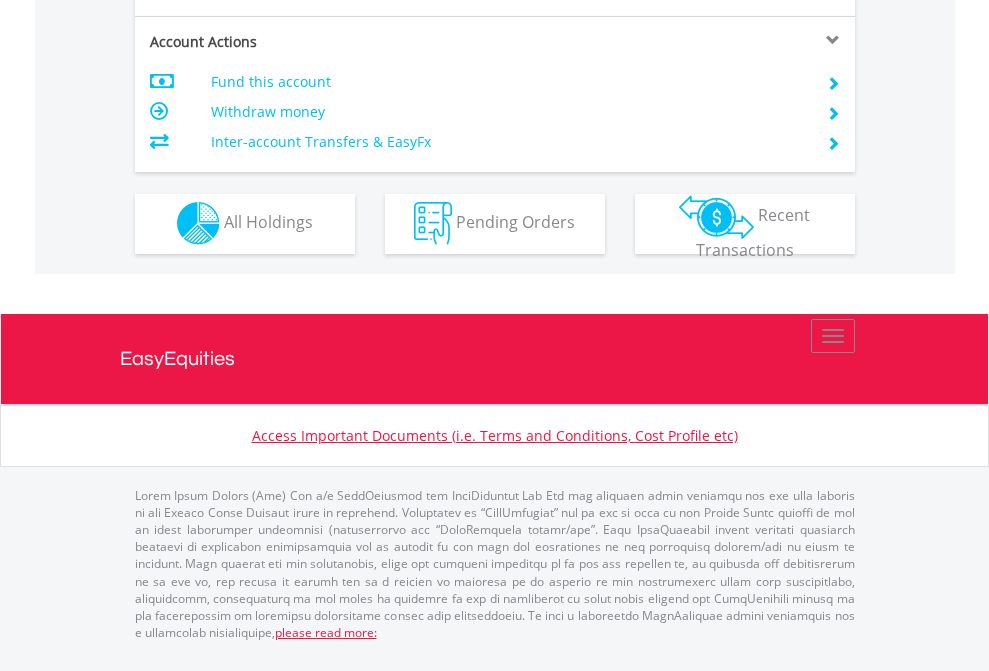 click on "Investment types" at bounding box center [706, -353] 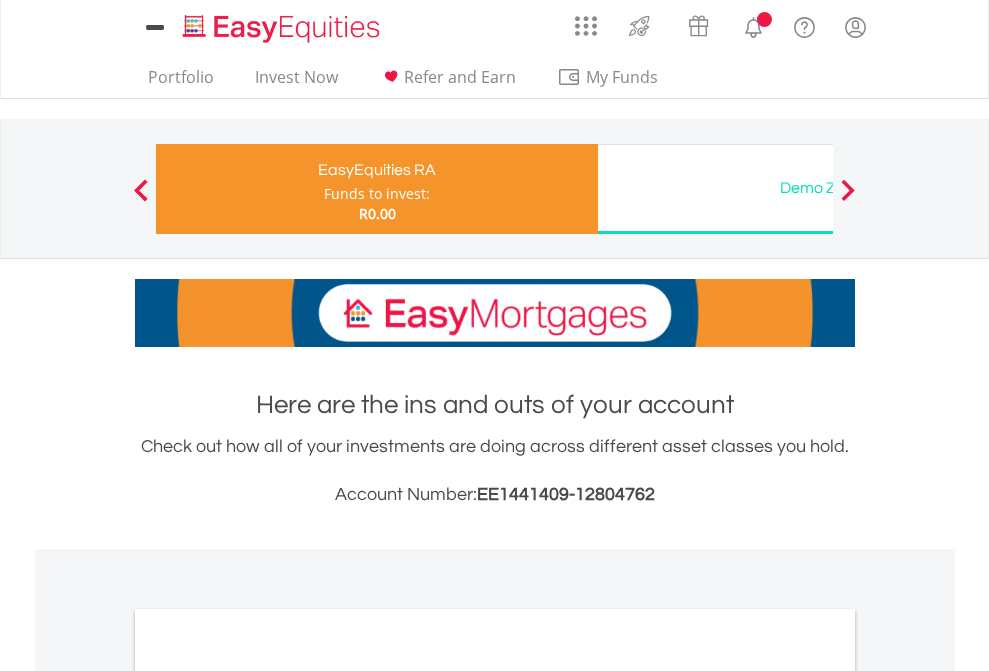 scroll, scrollTop: 0, scrollLeft: 0, axis: both 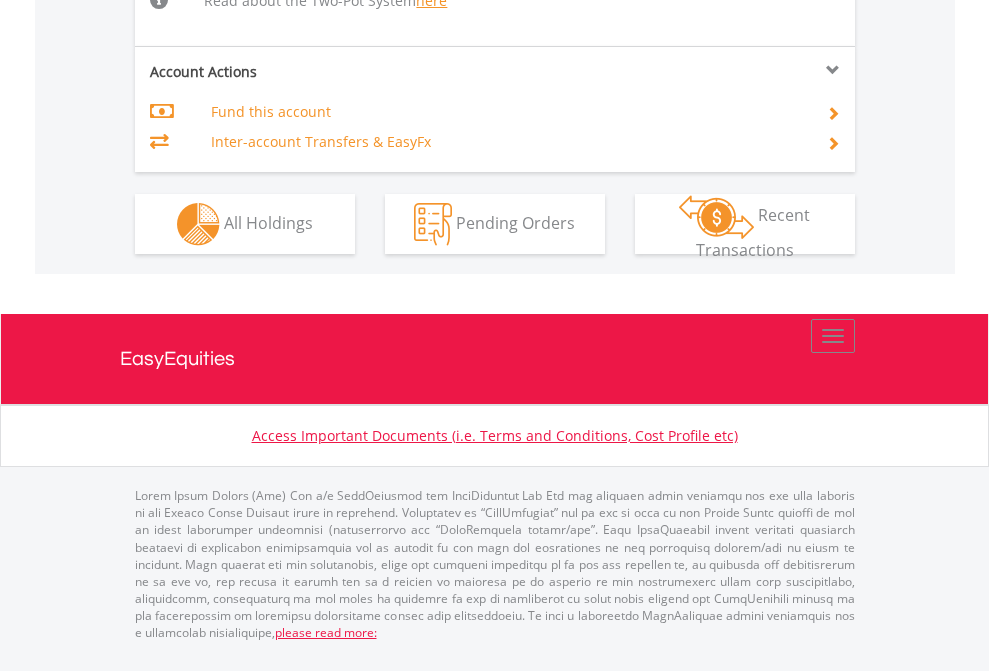click on "Investment types" at bounding box center [706, -498] 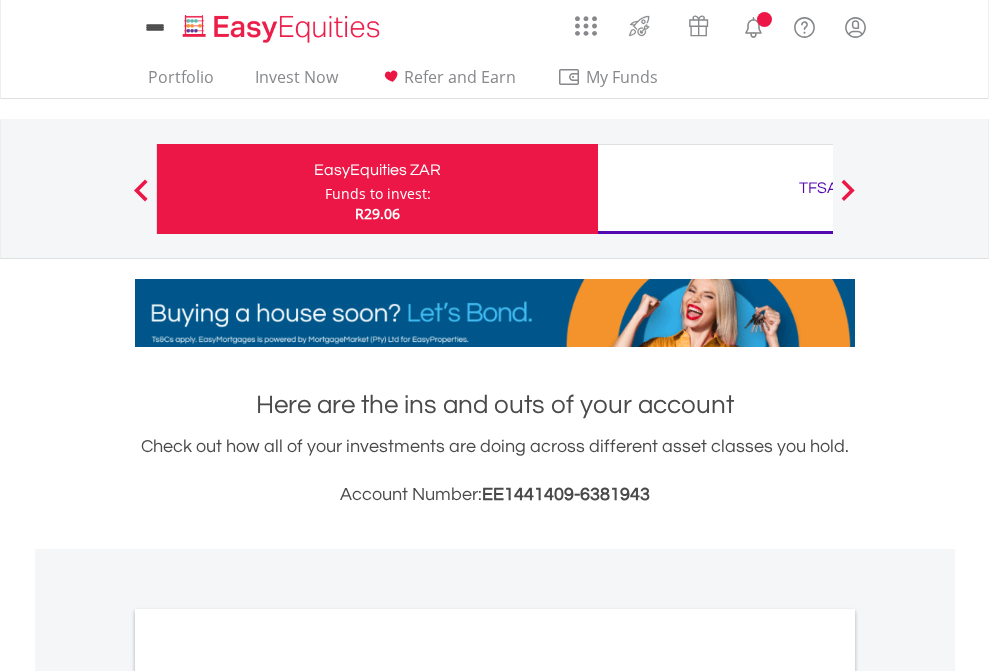 scroll, scrollTop: 0, scrollLeft: 0, axis: both 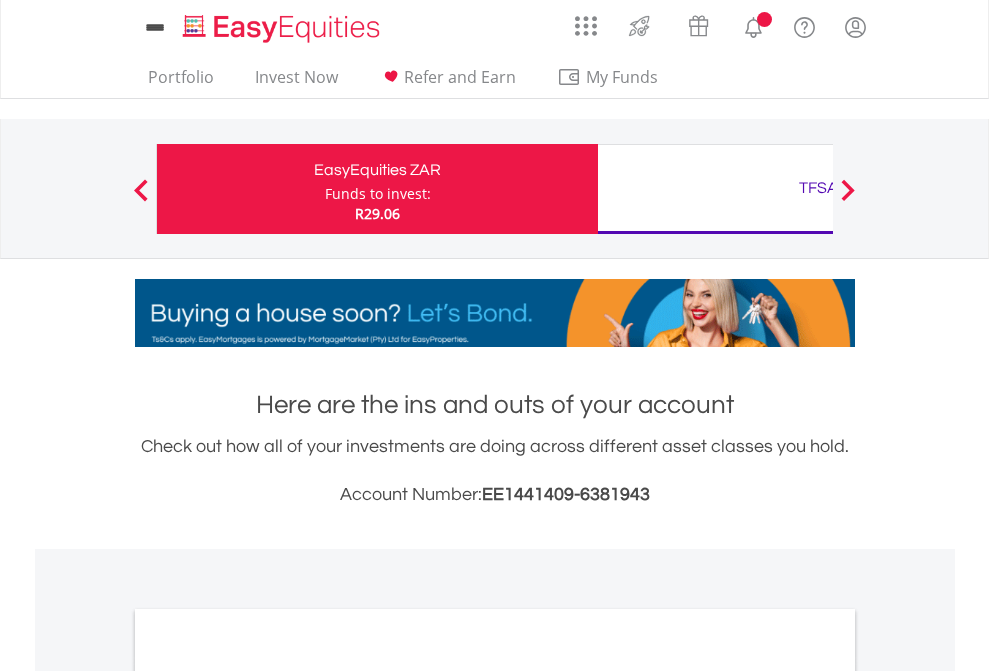 click on "All Holdings" at bounding box center (268, 1096) 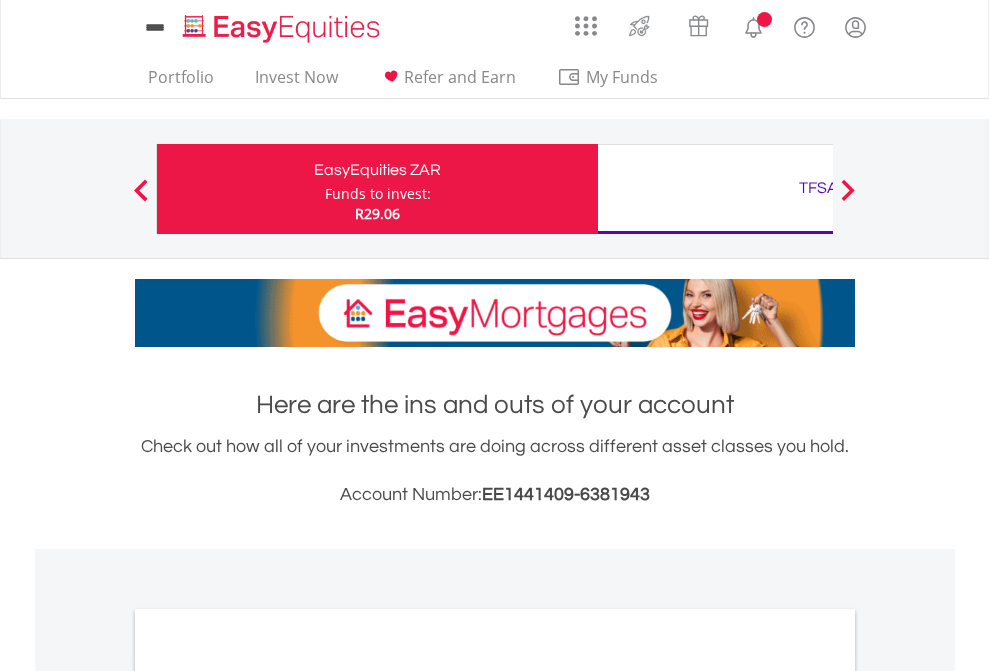 scroll, scrollTop: 1202, scrollLeft: 0, axis: vertical 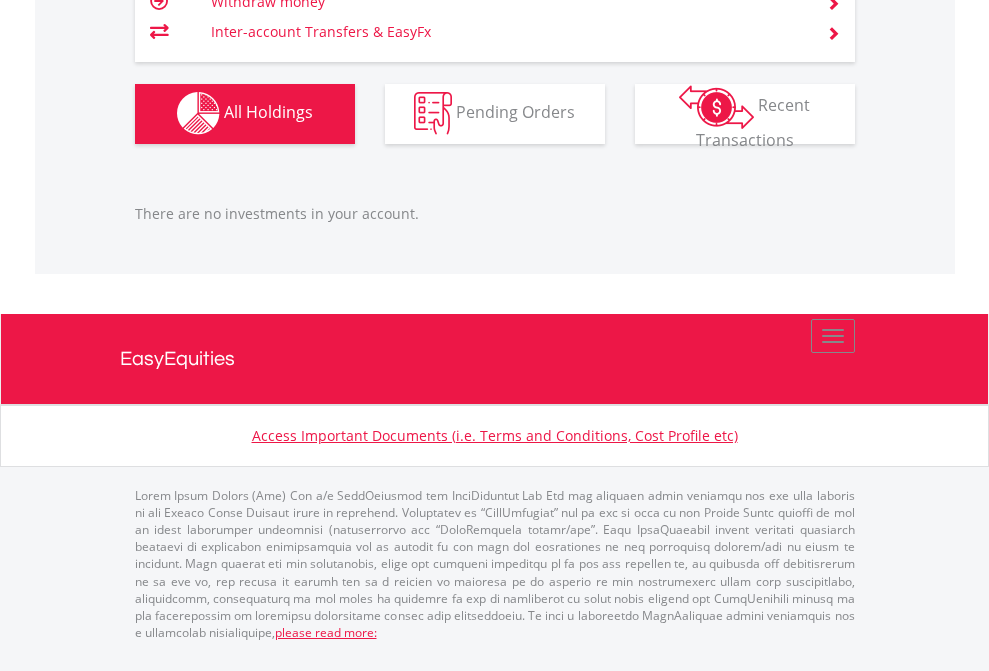 click on "TFSA" at bounding box center (818, -1142) 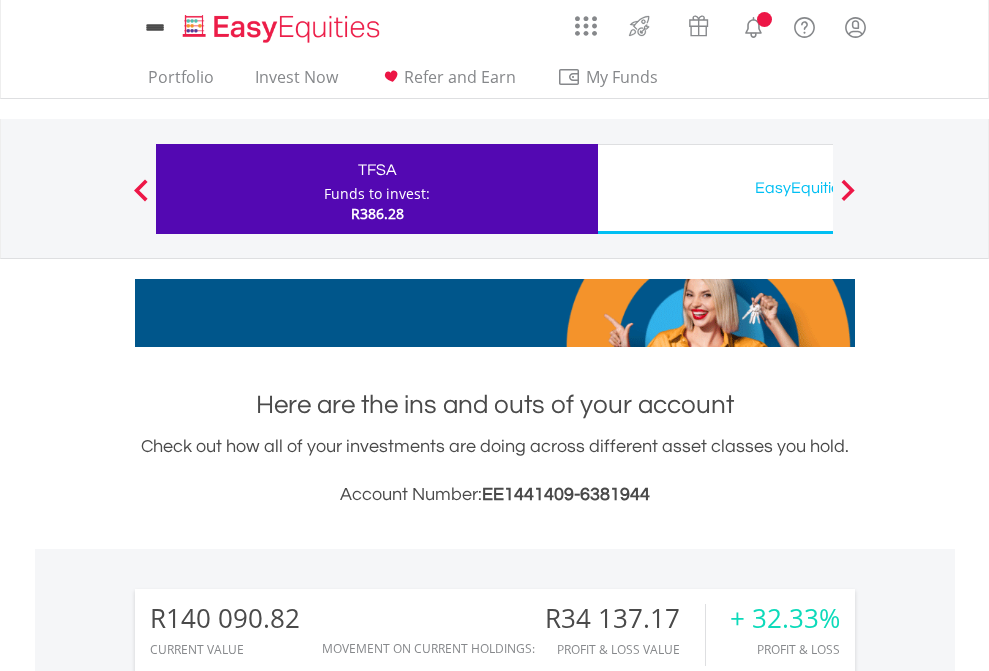 scroll, scrollTop: 1573, scrollLeft: 0, axis: vertical 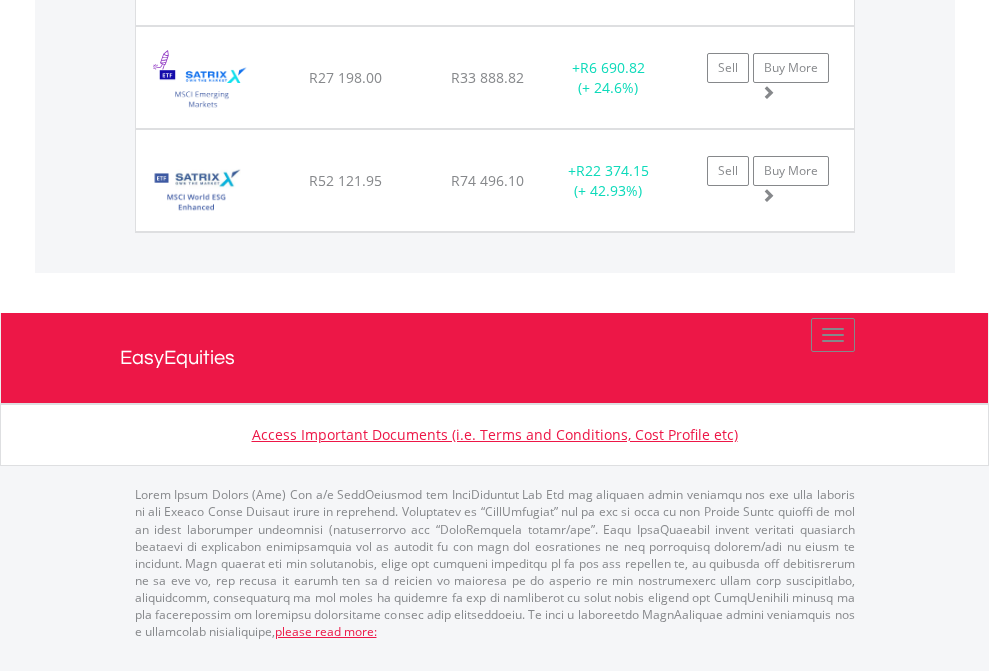 click on "EasyEquities USD" at bounding box center (818, -1728) 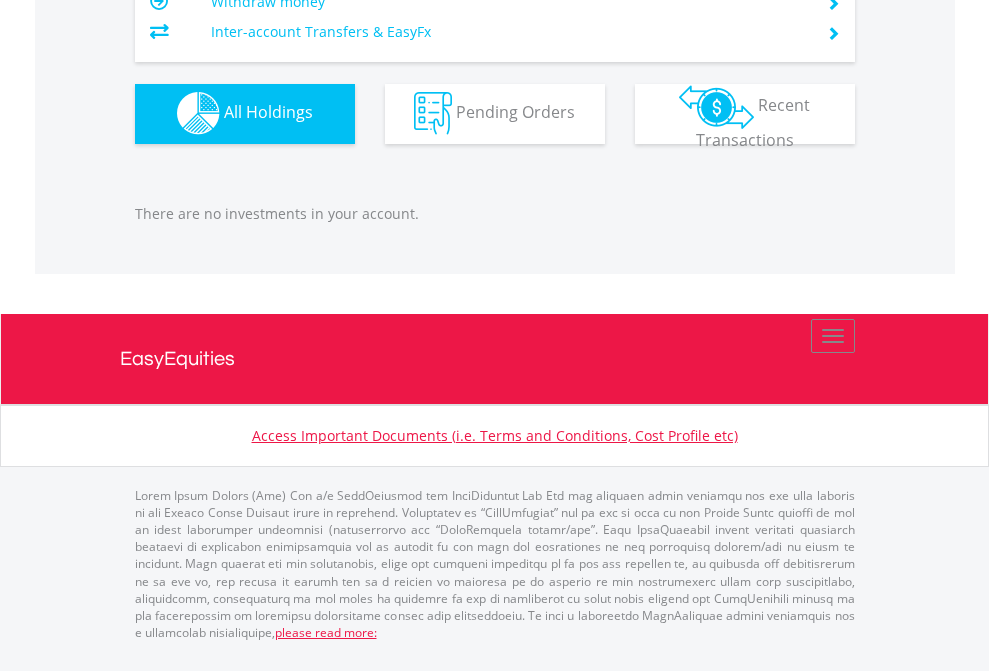 scroll, scrollTop: 1980, scrollLeft: 0, axis: vertical 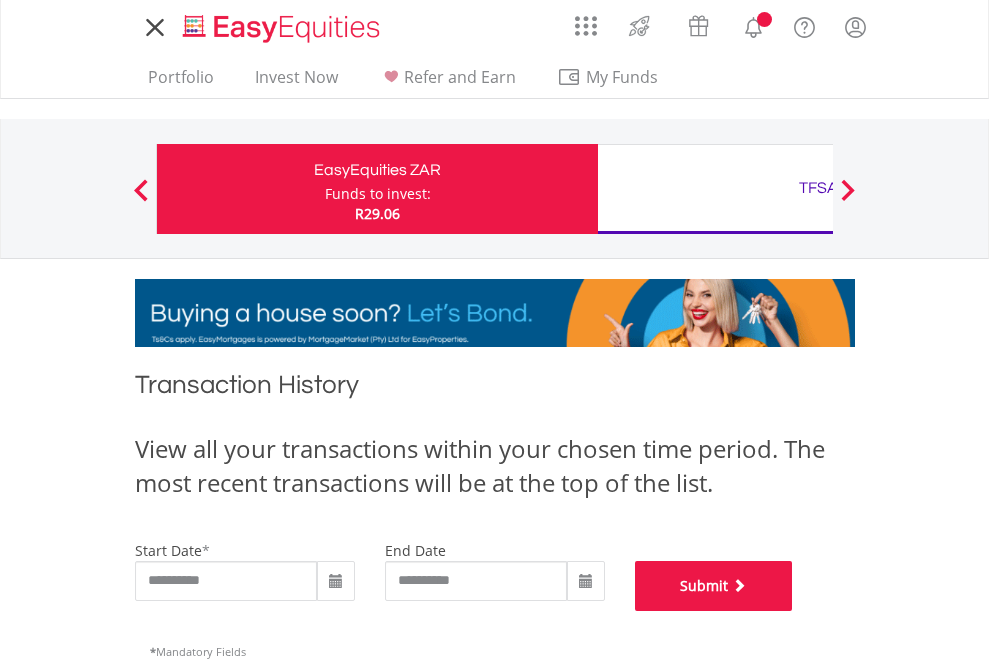 click on "Submit" at bounding box center [714, 586] 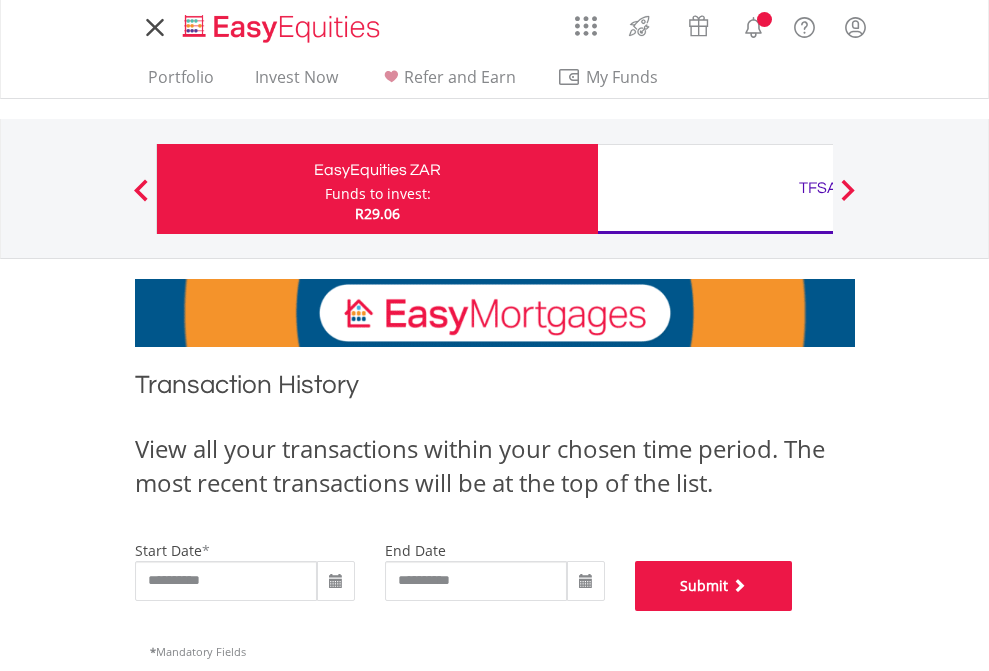 scroll, scrollTop: 811, scrollLeft: 0, axis: vertical 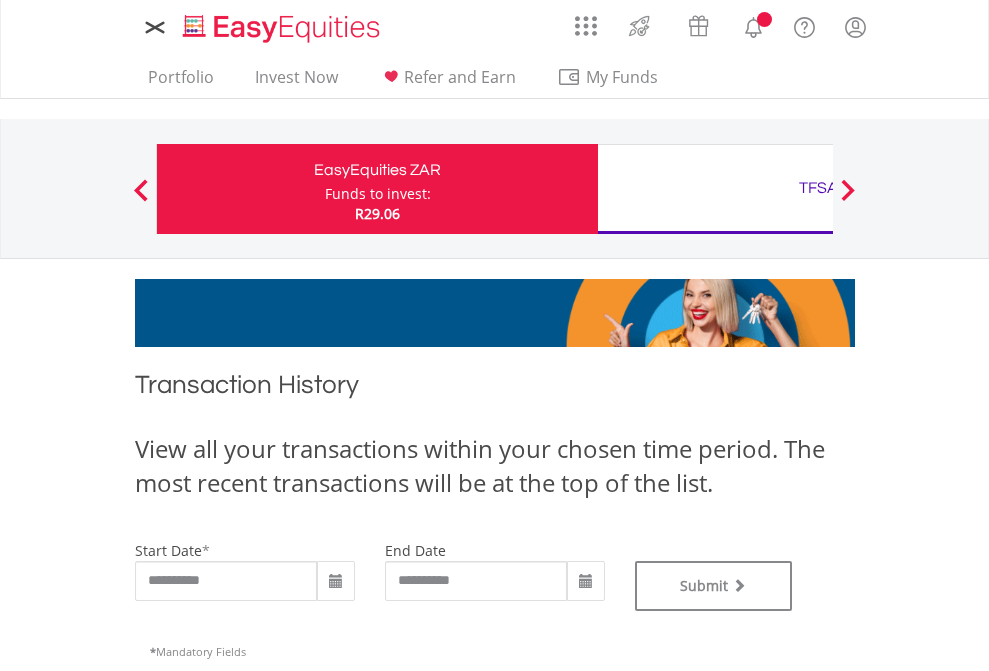 click on "TFSA" at bounding box center [818, 188] 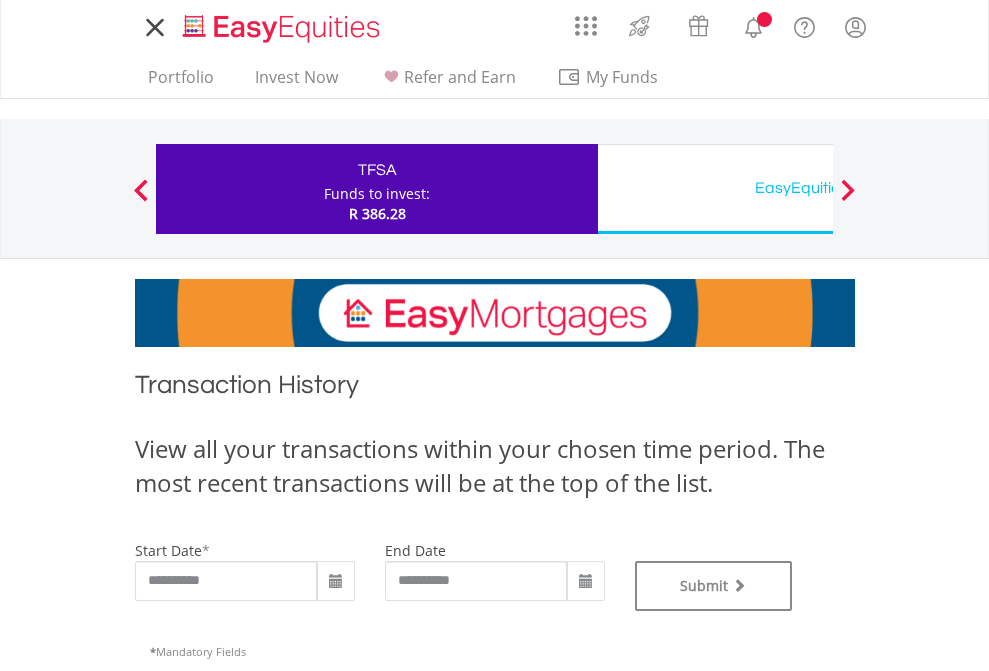 scroll, scrollTop: 0, scrollLeft: 0, axis: both 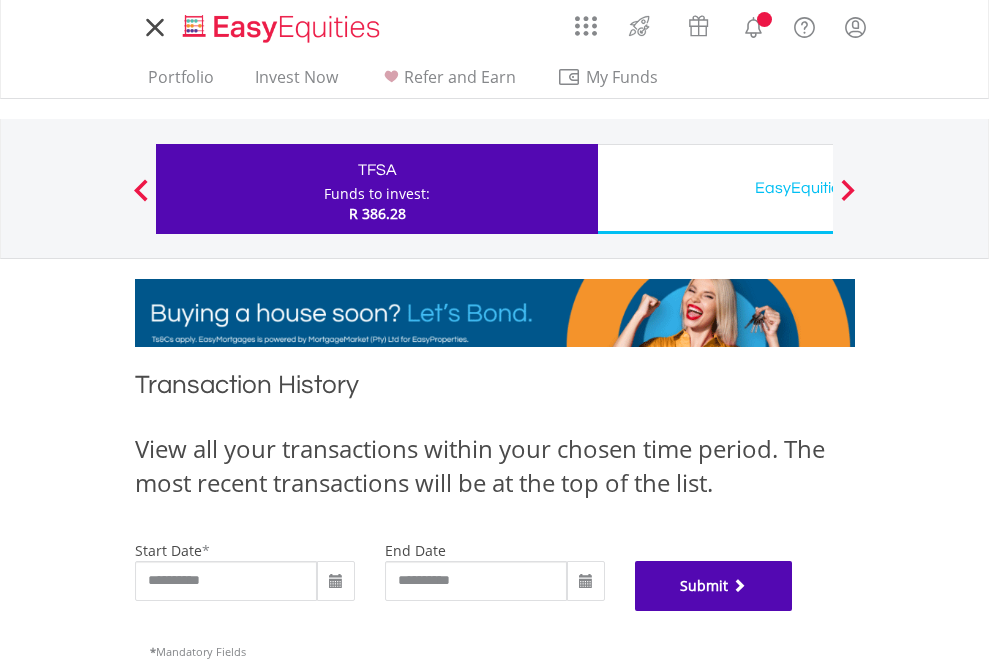 click on "Submit" at bounding box center [714, 586] 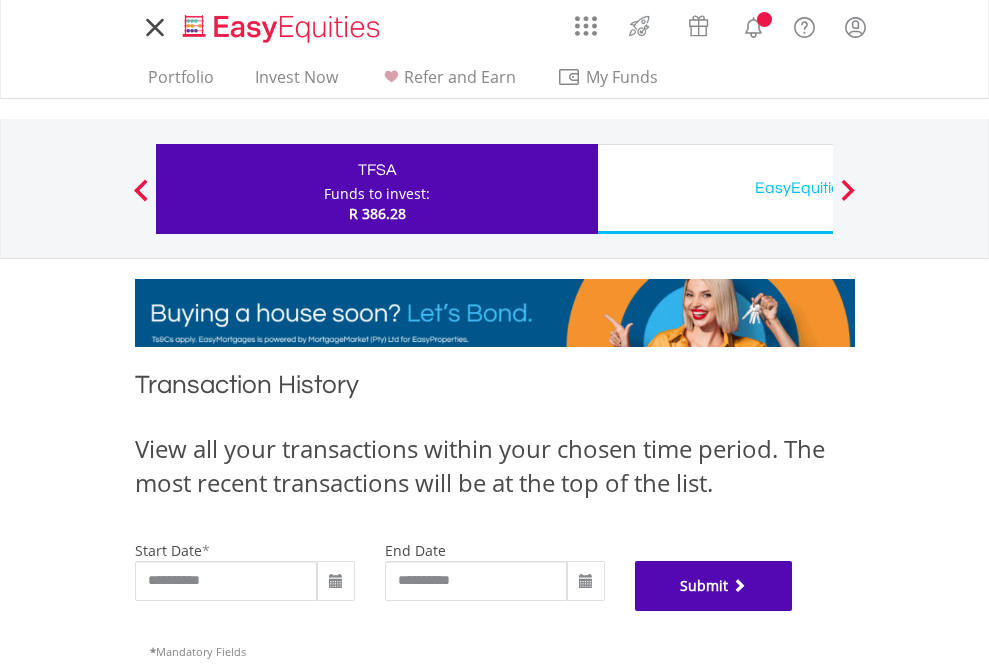 scroll, scrollTop: 811, scrollLeft: 0, axis: vertical 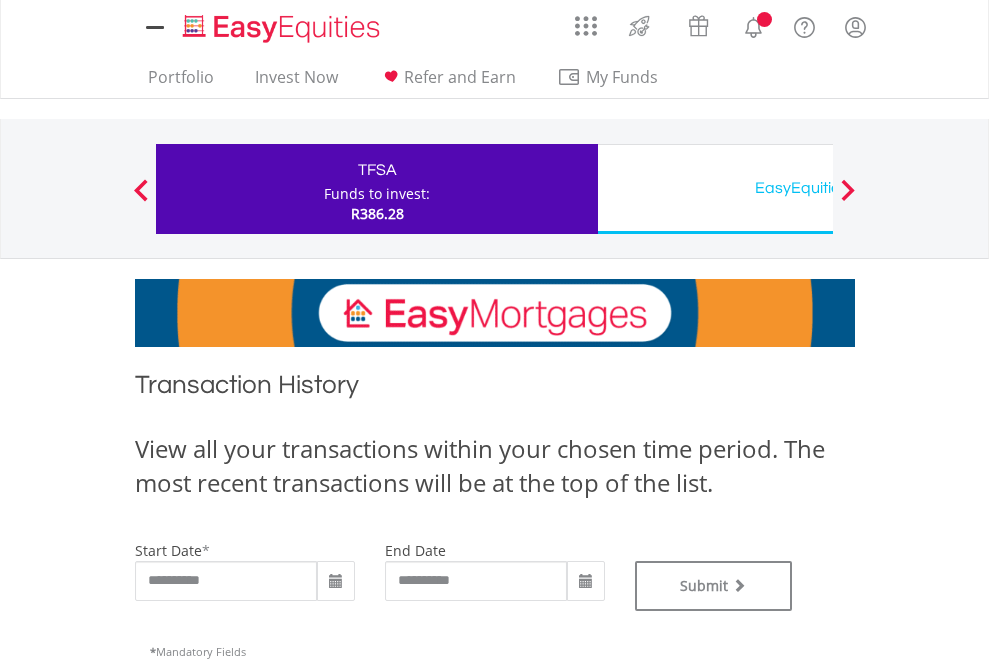 click on "EasyEquities USD" at bounding box center (818, 188) 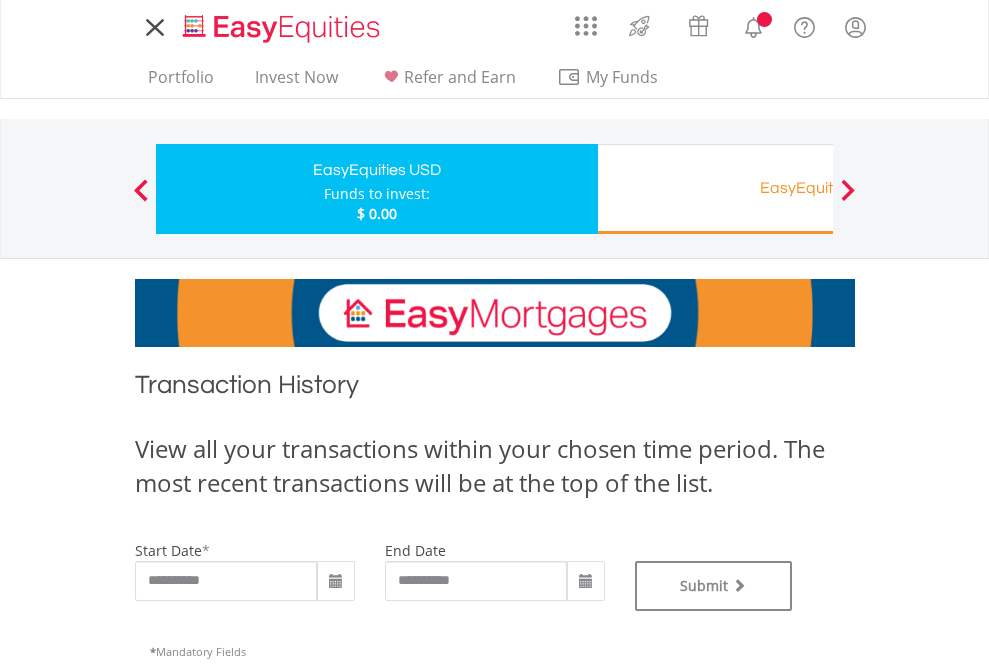 scroll, scrollTop: 0, scrollLeft: 0, axis: both 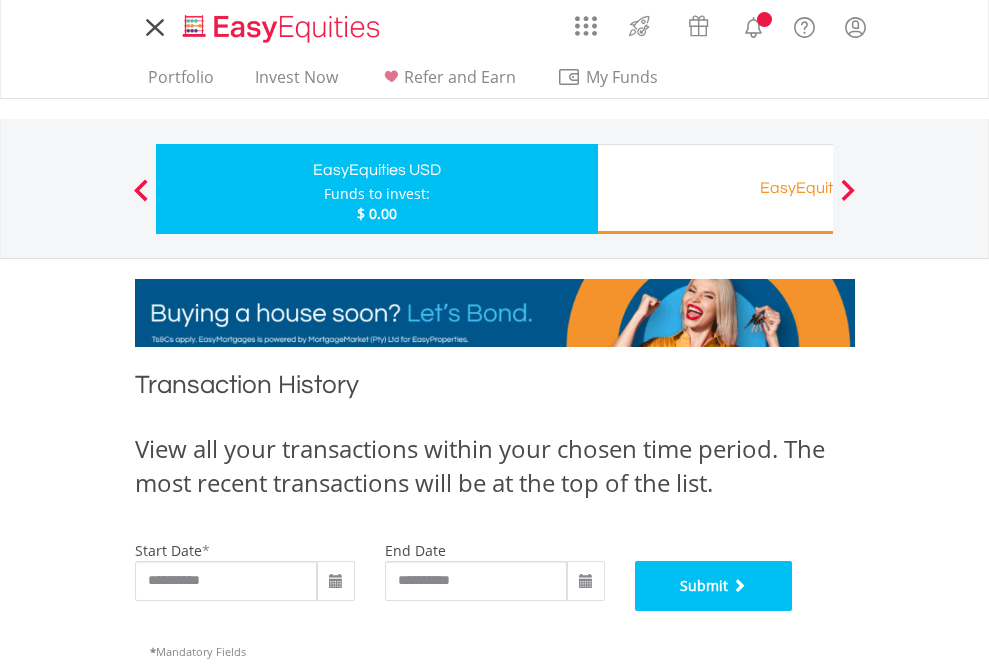 click on "Submit" at bounding box center [714, 586] 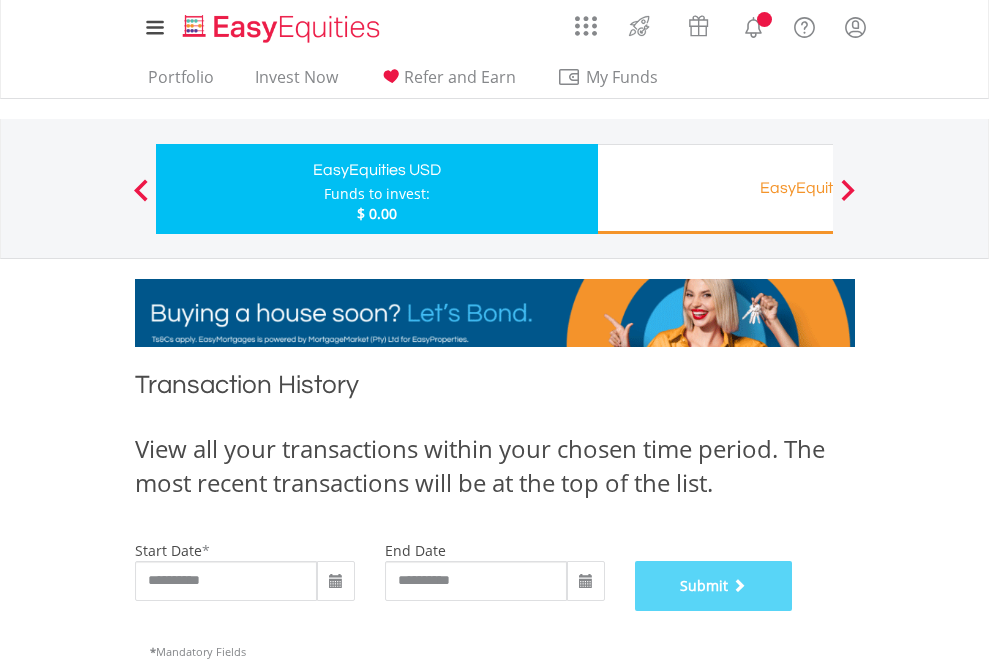 scroll, scrollTop: 811, scrollLeft: 0, axis: vertical 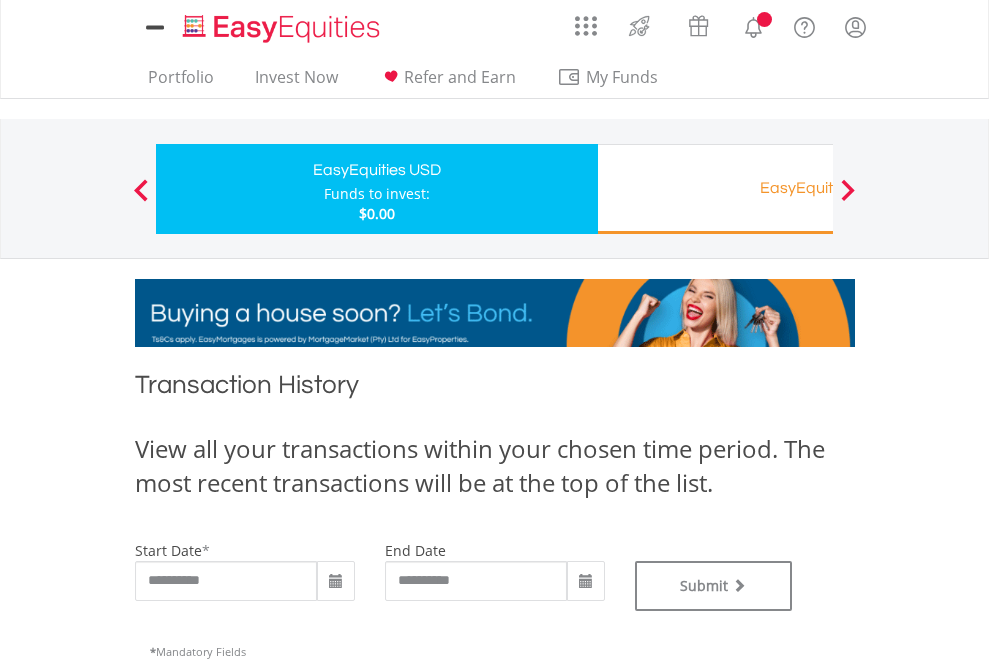 click on "EasyEquities RA" at bounding box center [818, 188] 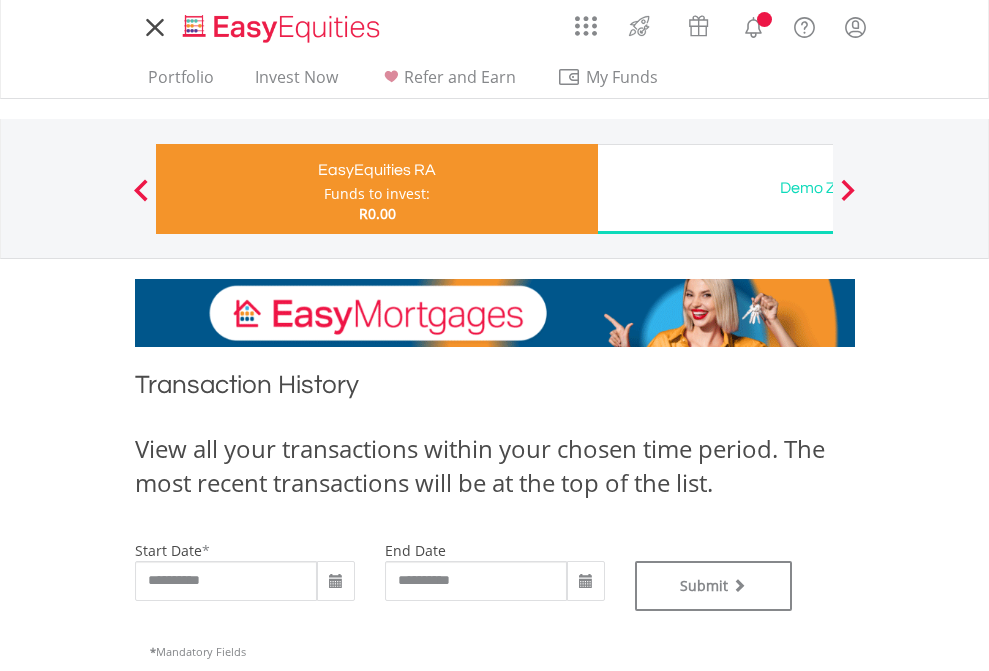 scroll, scrollTop: 0, scrollLeft: 0, axis: both 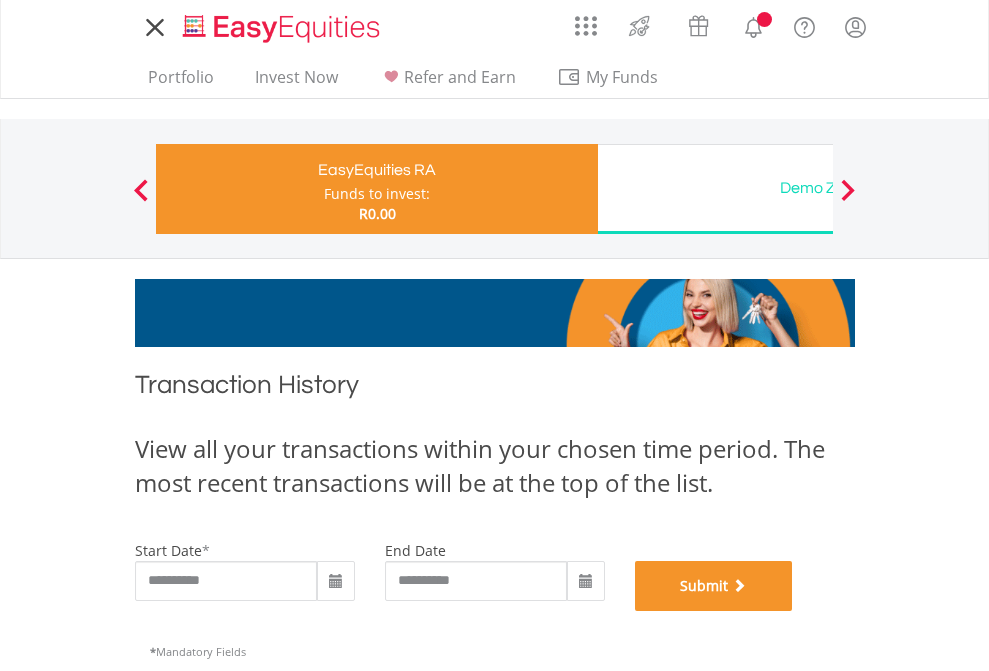 click on "Submit" at bounding box center [714, 586] 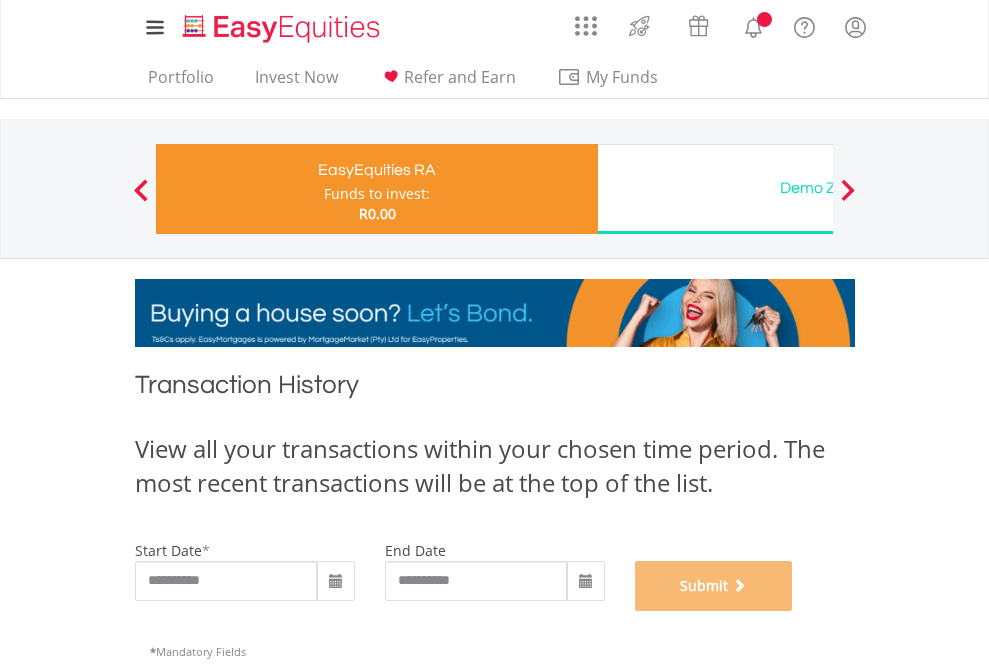 scroll, scrollTop: 811, scrollLeft: 0, axis: vertical 